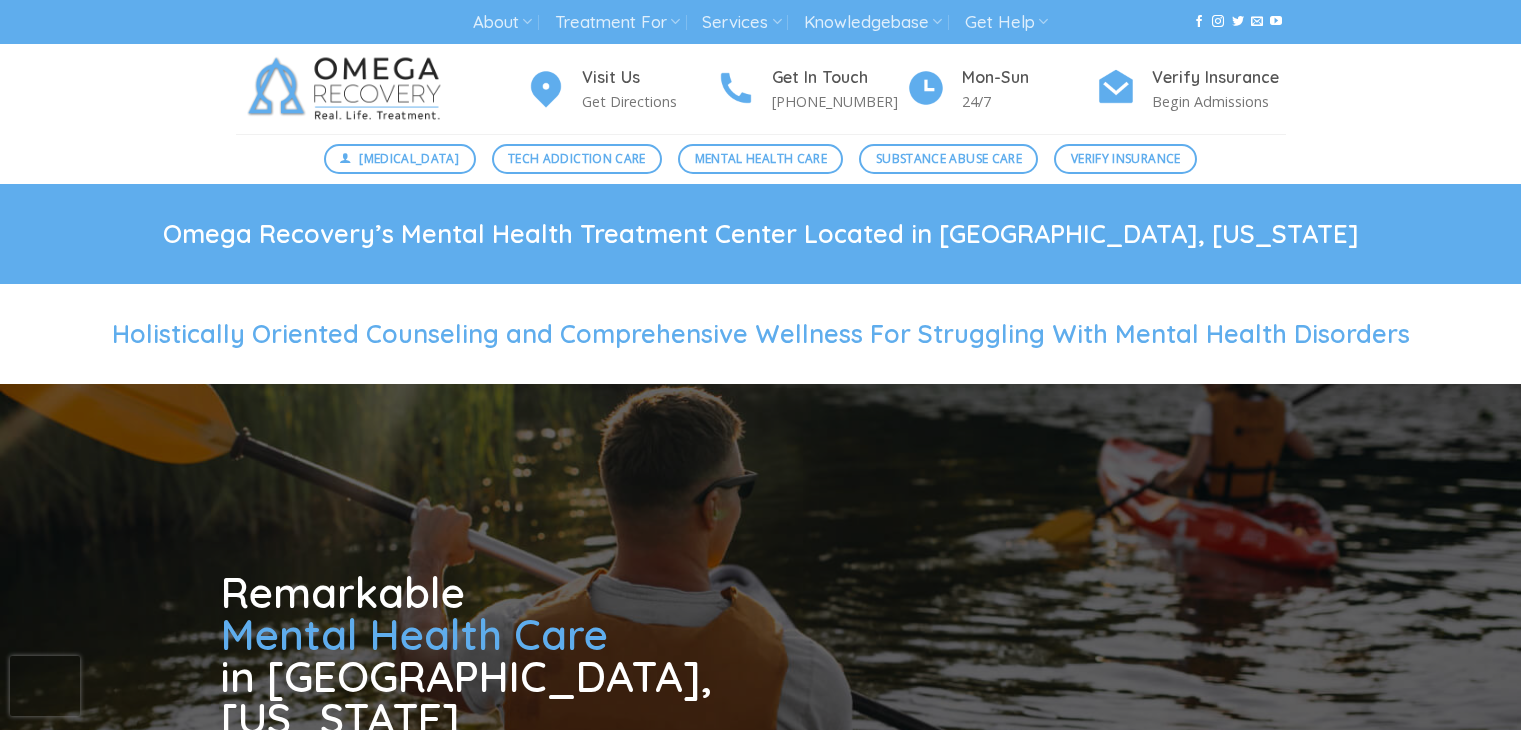 scroll, scrollTop: 0, scrollLeft: 0, axis: both 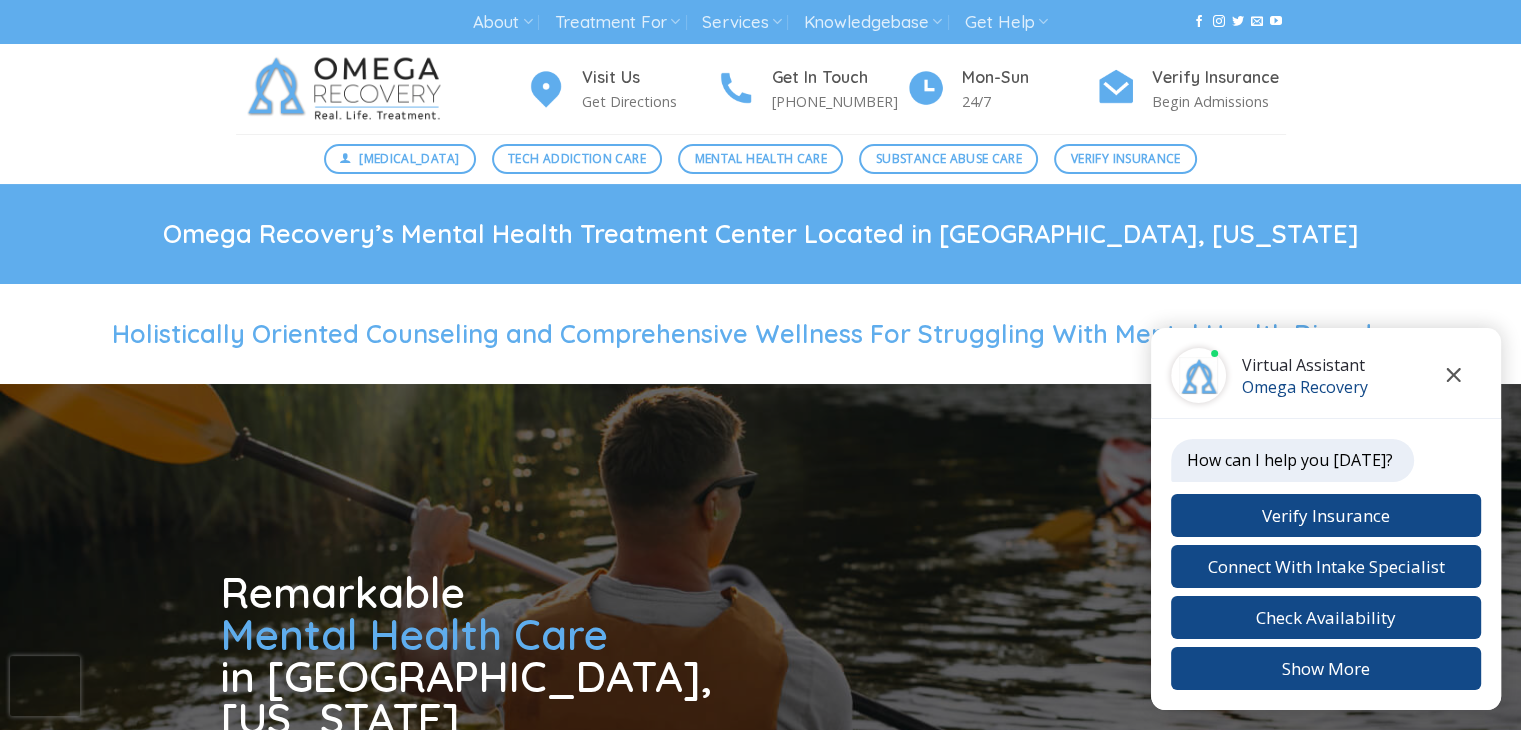click 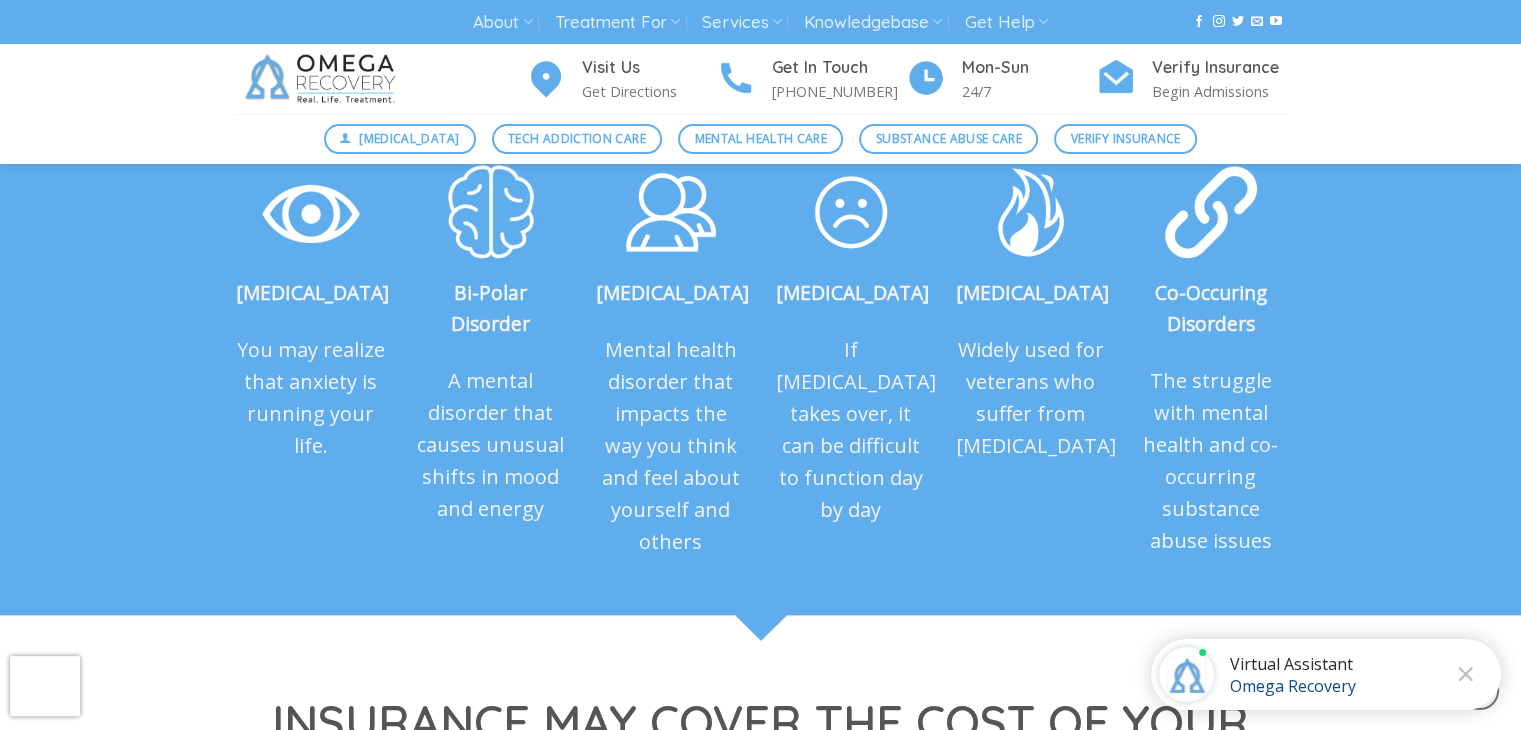 scroll, scrollTop: 2100, scrollLeft: 0, axis: vertical 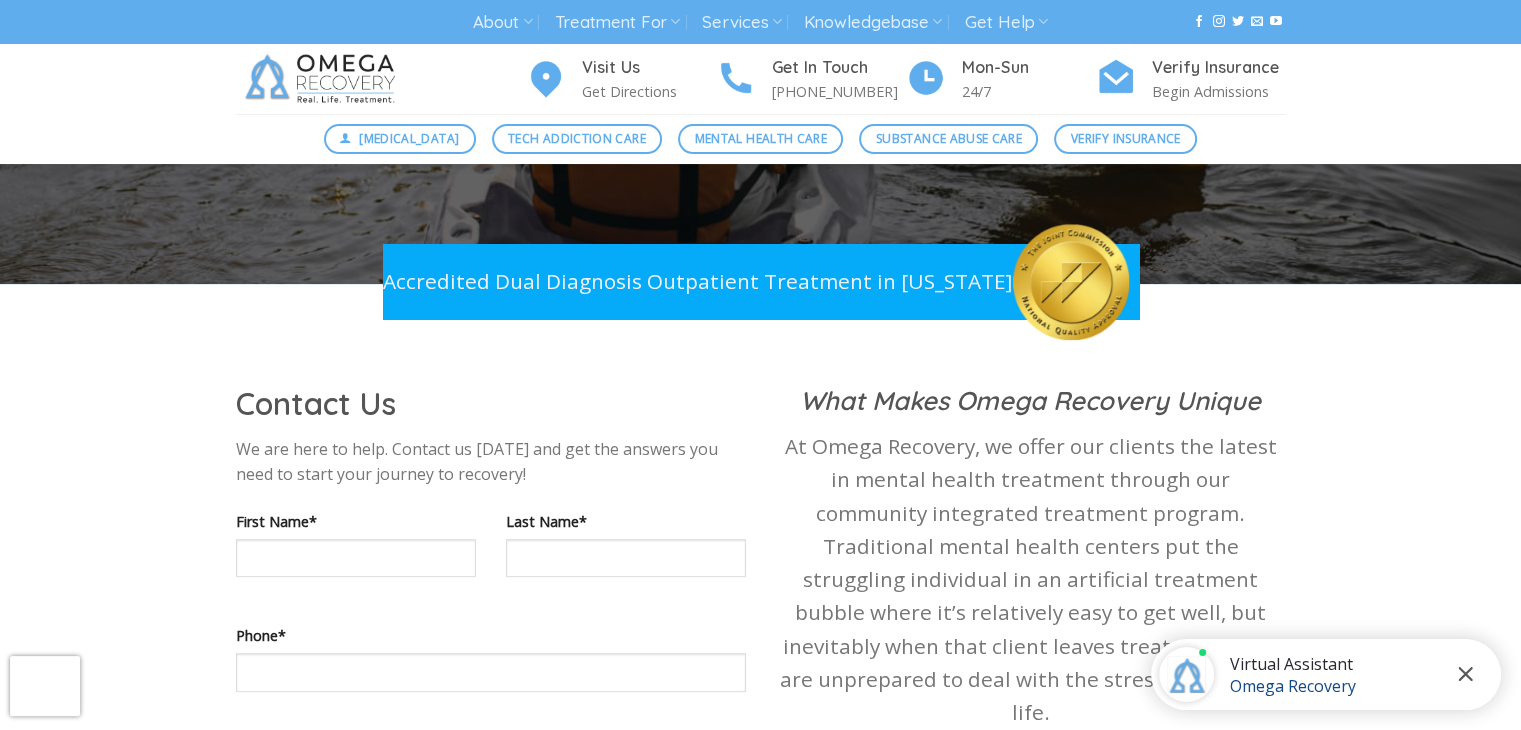 click 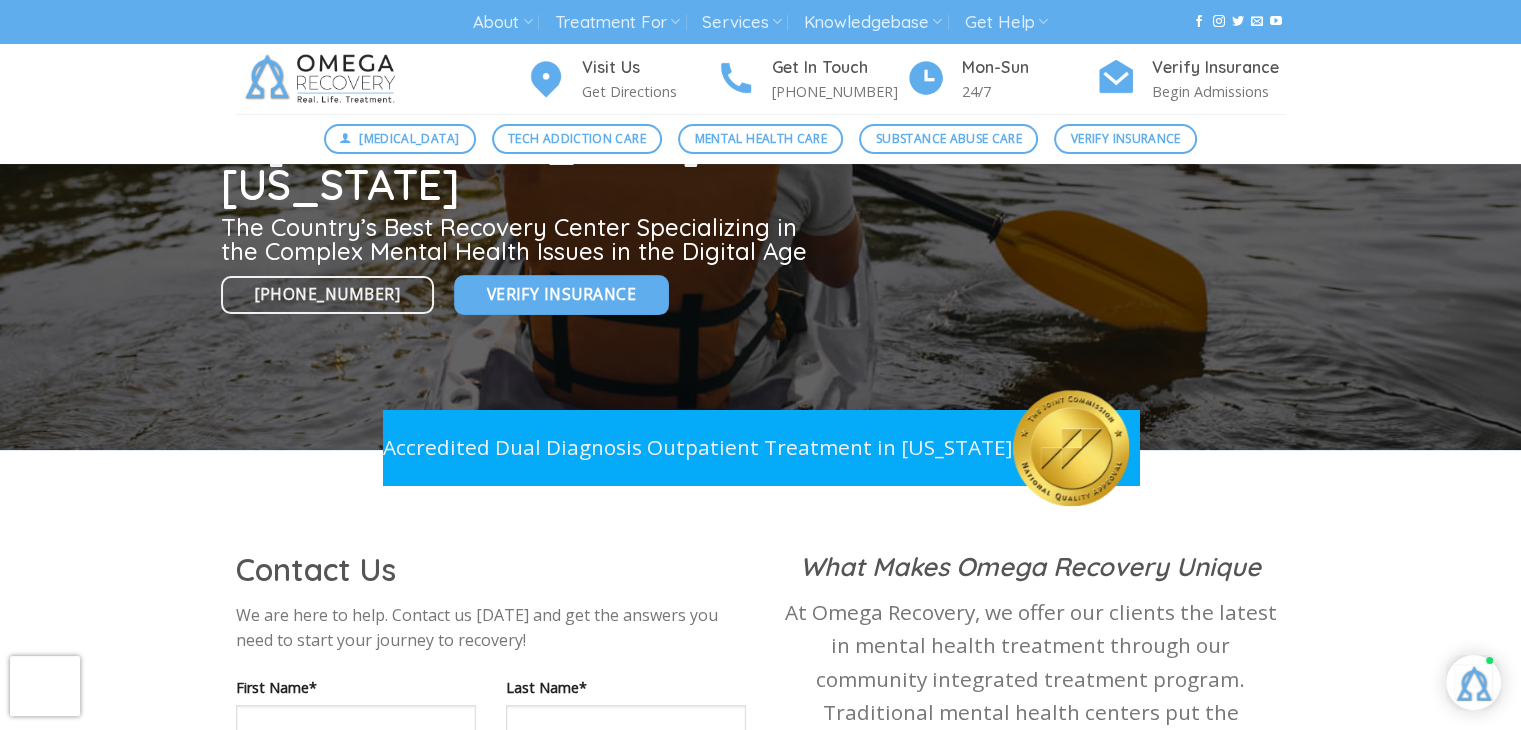 scroll, scrollTop: 500, scrollLeft: 0, axis: vertical 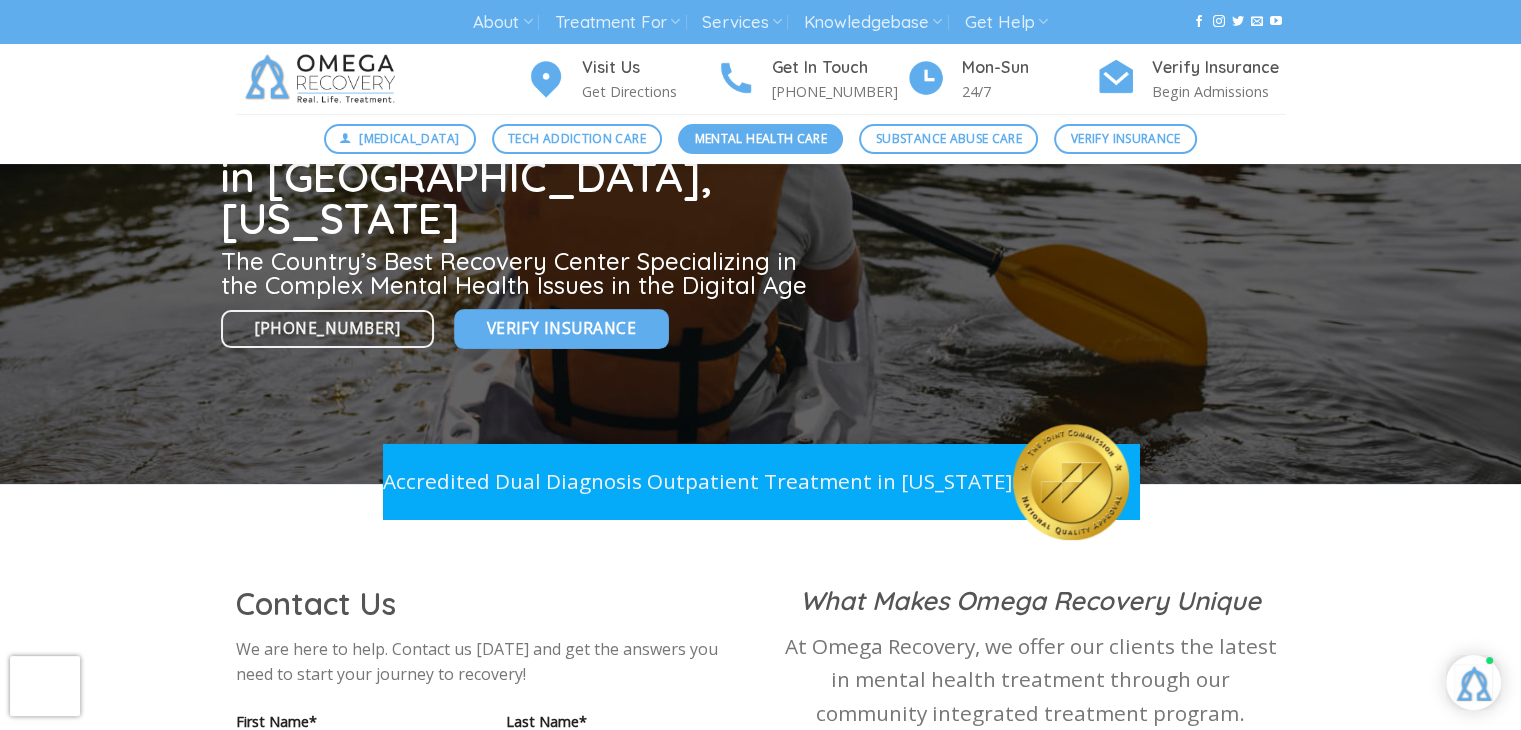 click on "Mental Health Care" at bounding box center (761, 138) 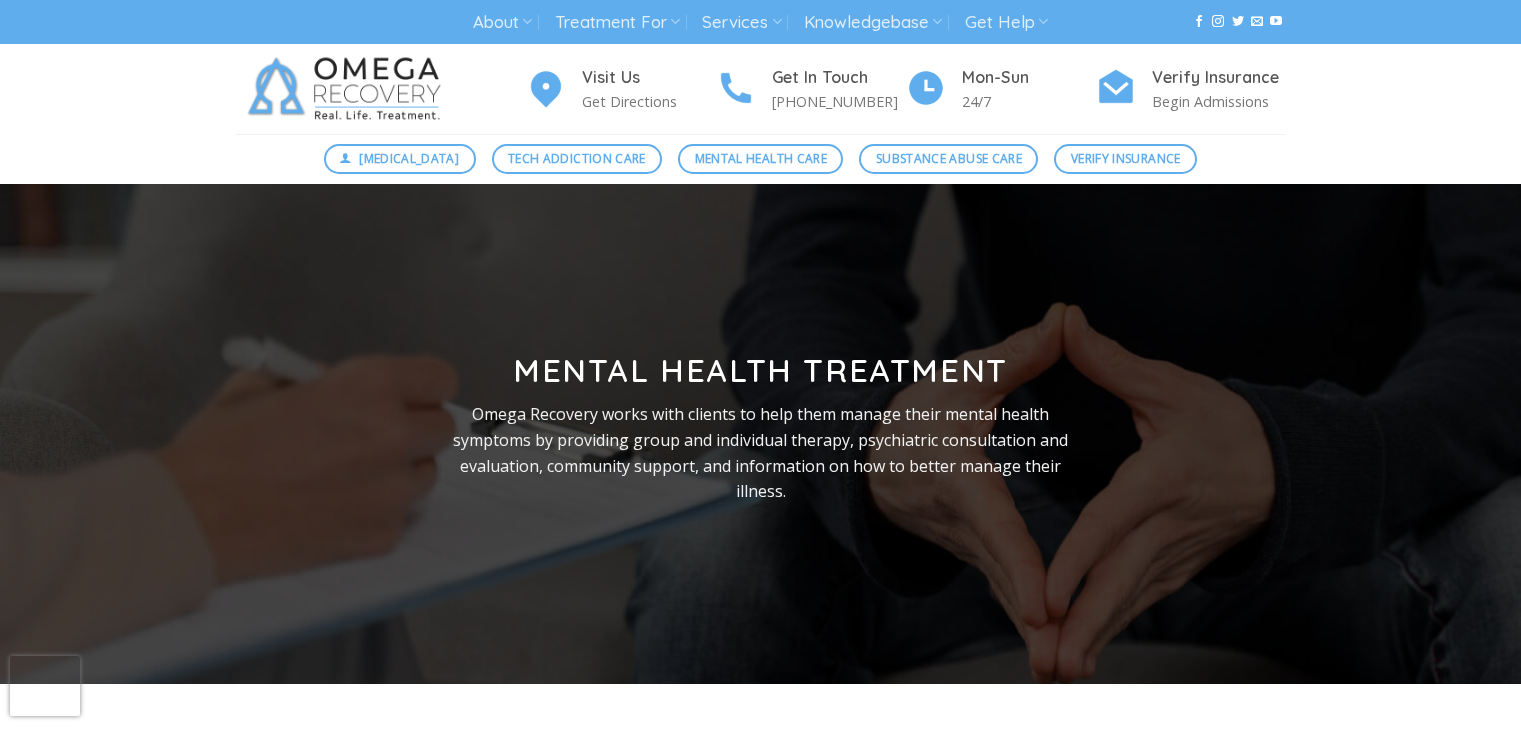 scroll, scrollTop: 0, scrollLeft: 0, axis: both 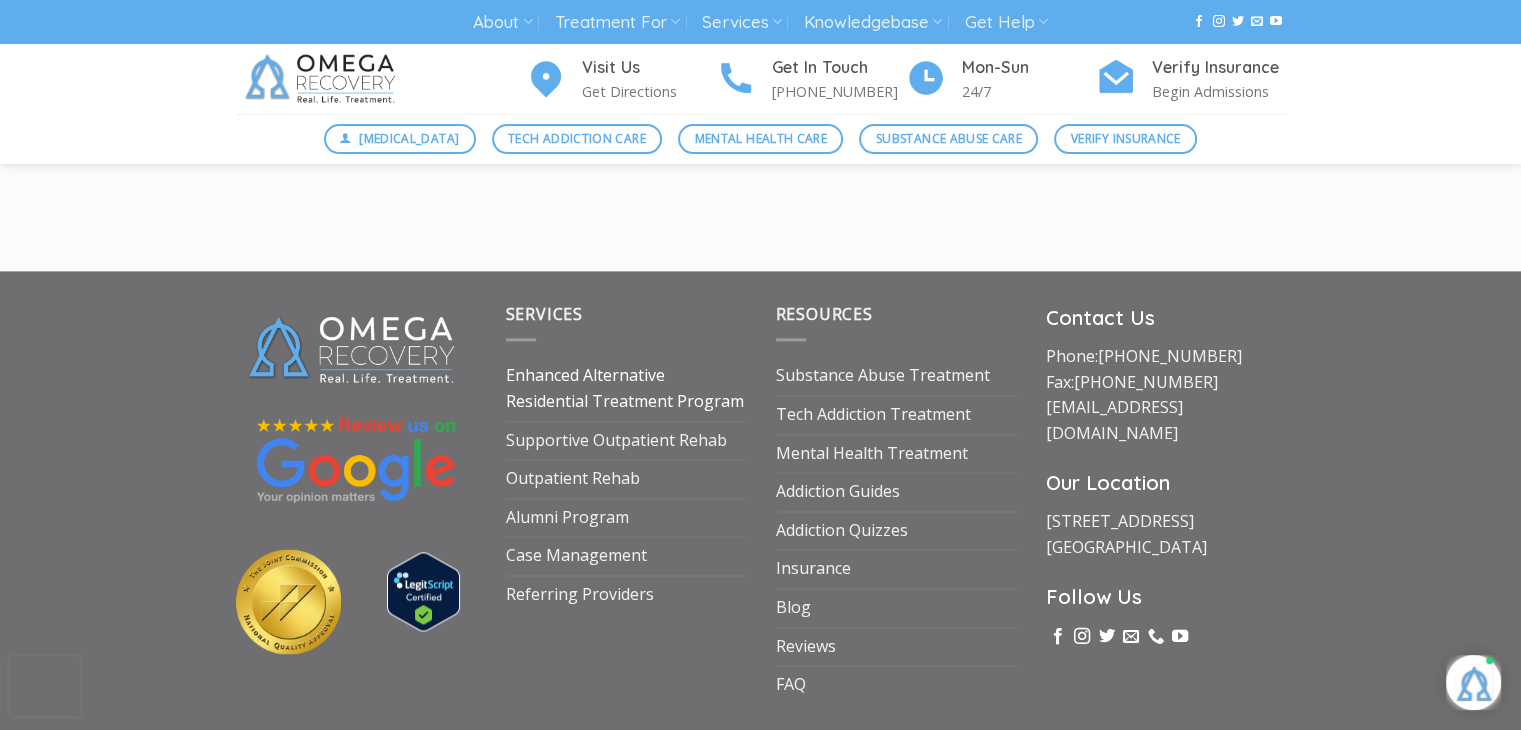 click on "Enhanced Alternative Residential Treatment Program" at bounding box center [626, 388] 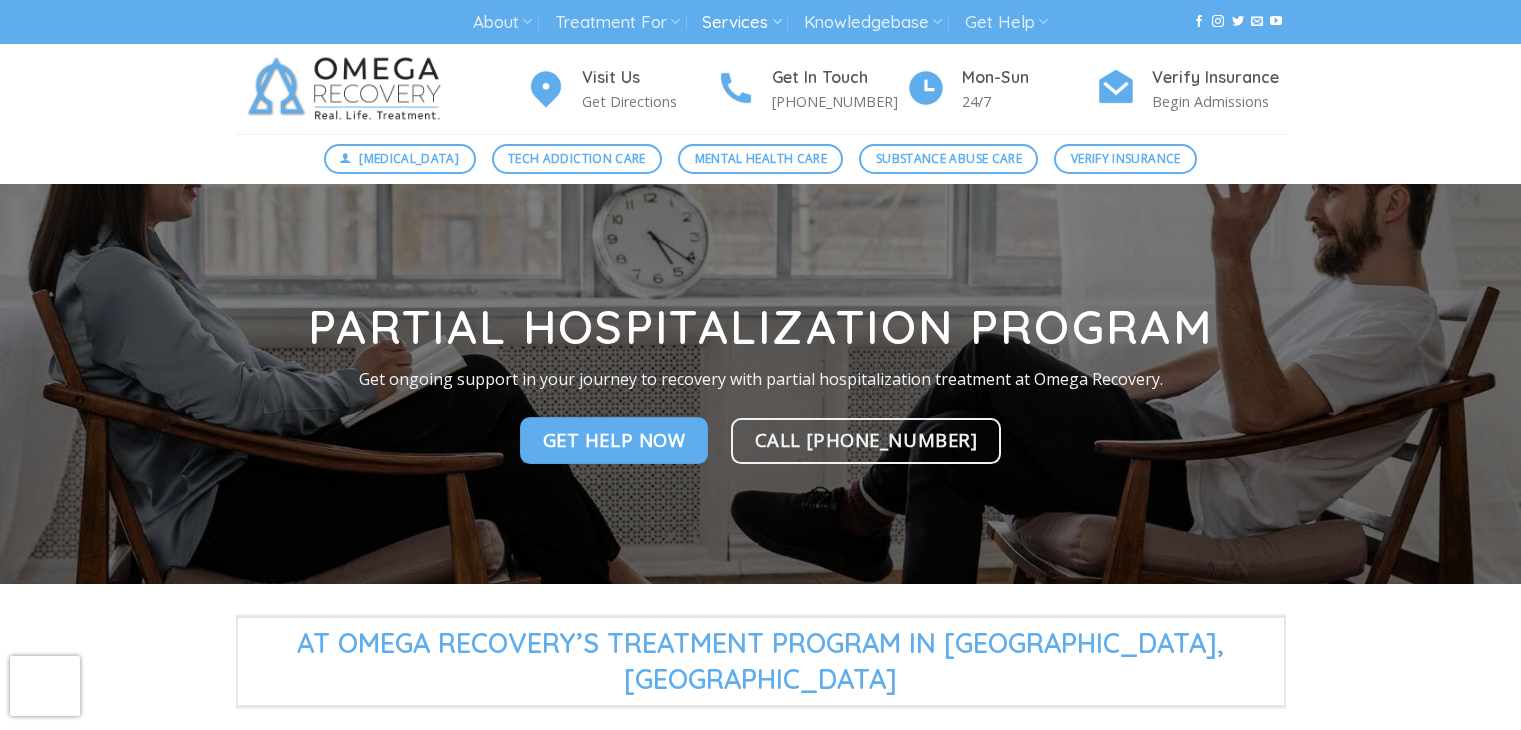 scroll, scrollTop: 0, scrollLeft: 0, axis: both 